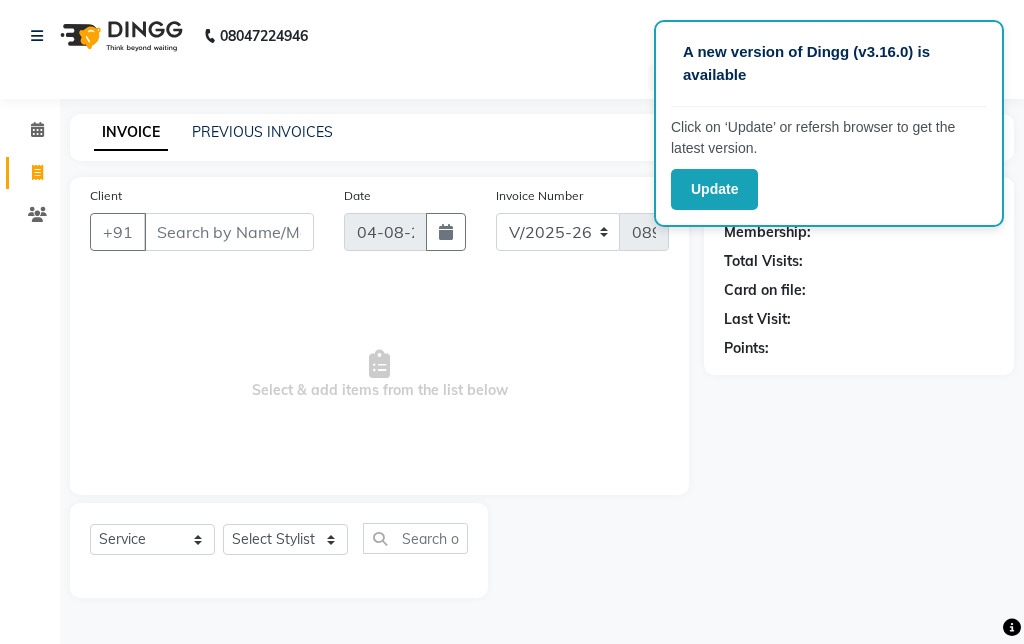 select on "7025" 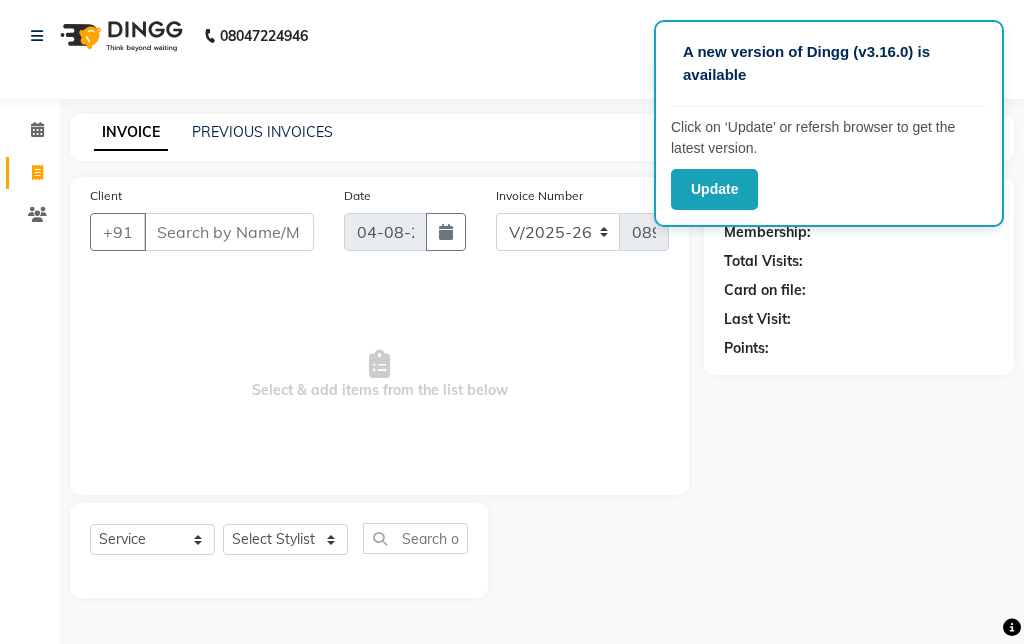 select on "service" 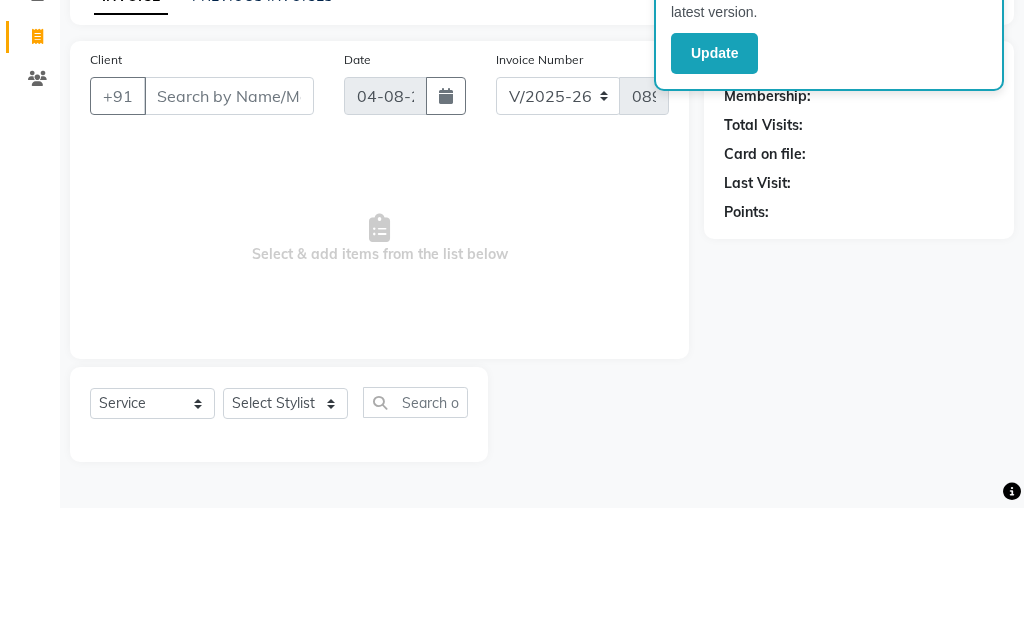 scroll, scrollTop: 353, scrollLeft: 0, axis: vertical 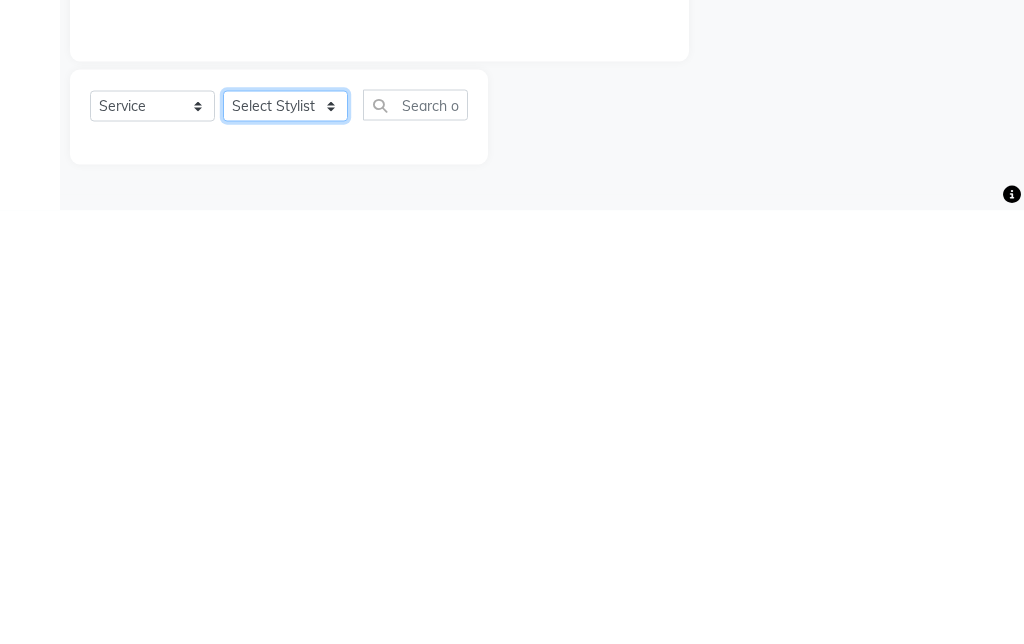 click on "Select Stylist Admin Amit Danish Dr, Rajani Jitendra K T Ramarao Lalitha Lokesh Madhu Nishi Satish Srinivas" 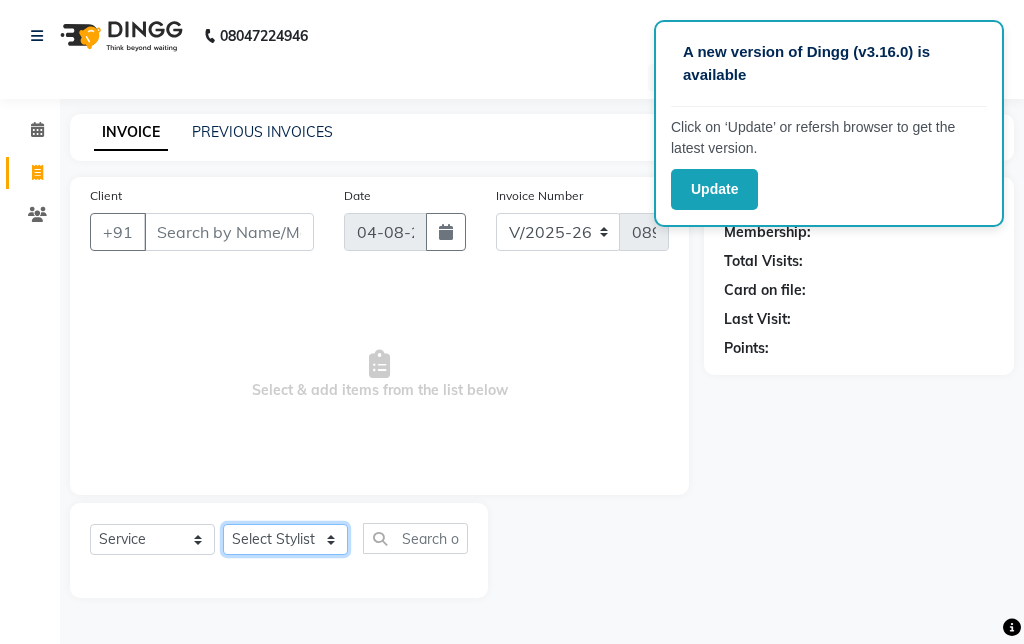 select on "57811" 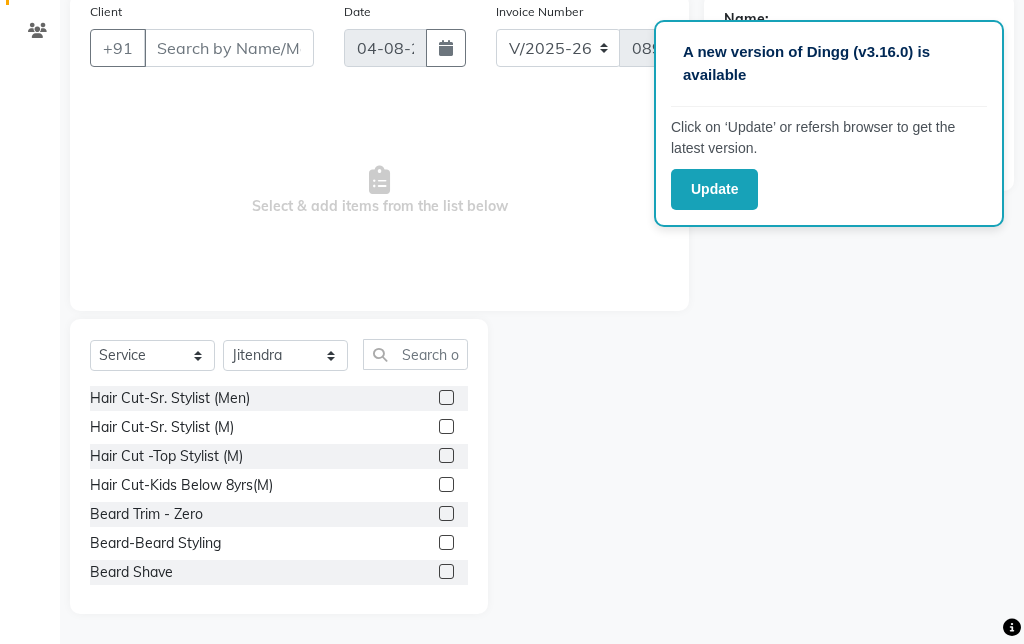 click 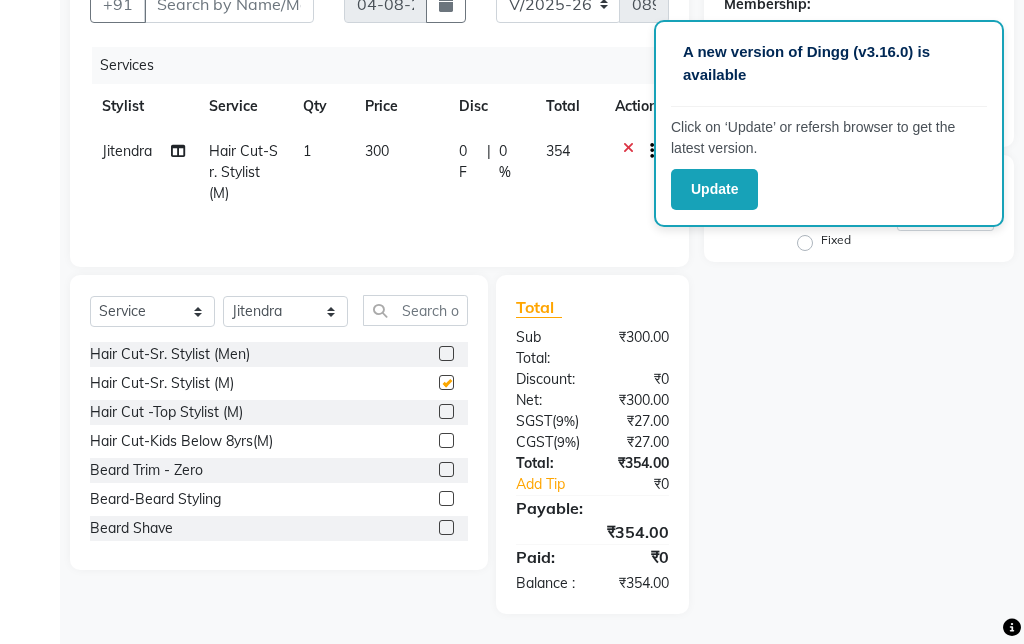 checkbox on "false" 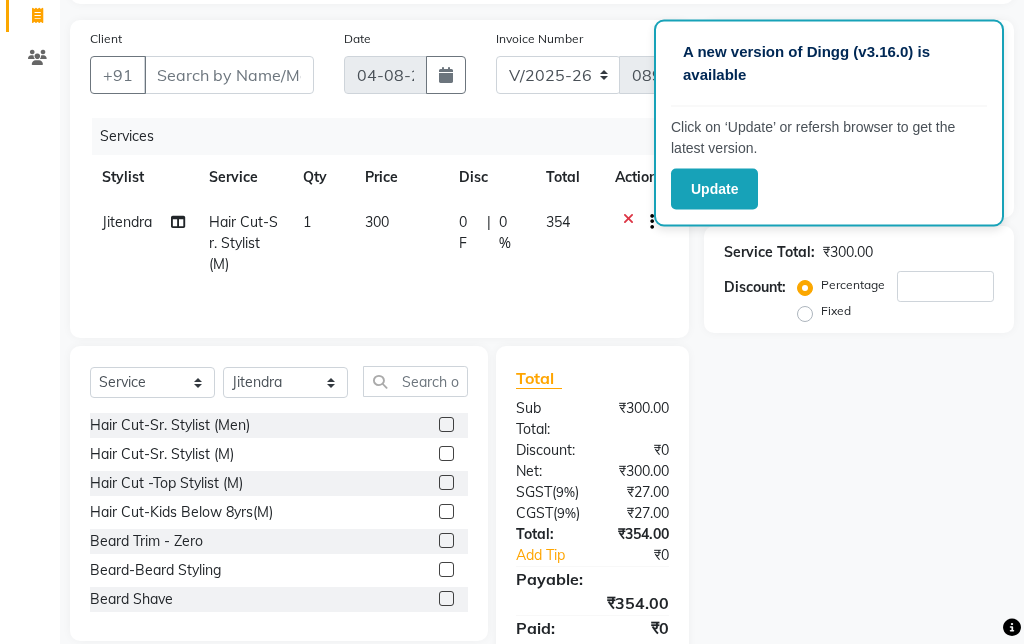 scroll, scrollTop: 186, scrollLeft: 0, axis: vertical 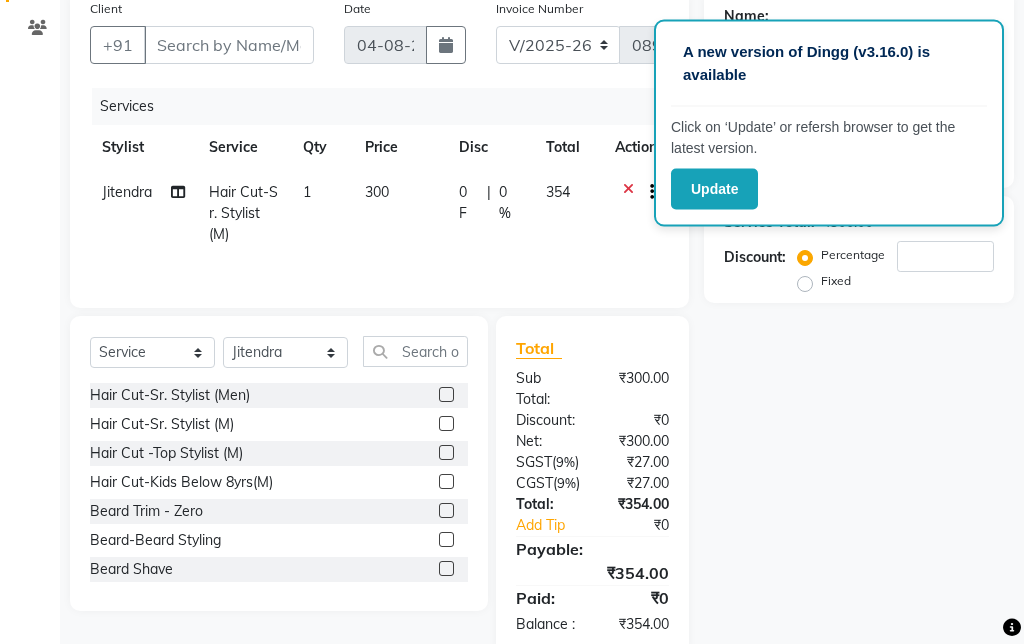 click 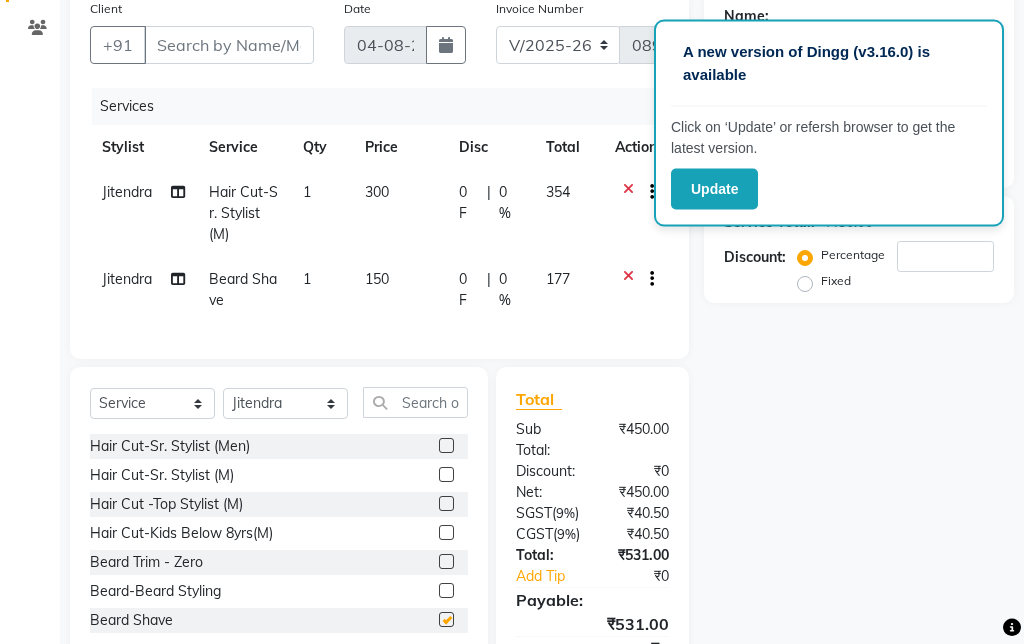 scroll, scrollTop: 187, scrollLeft: 0, axis: vertical 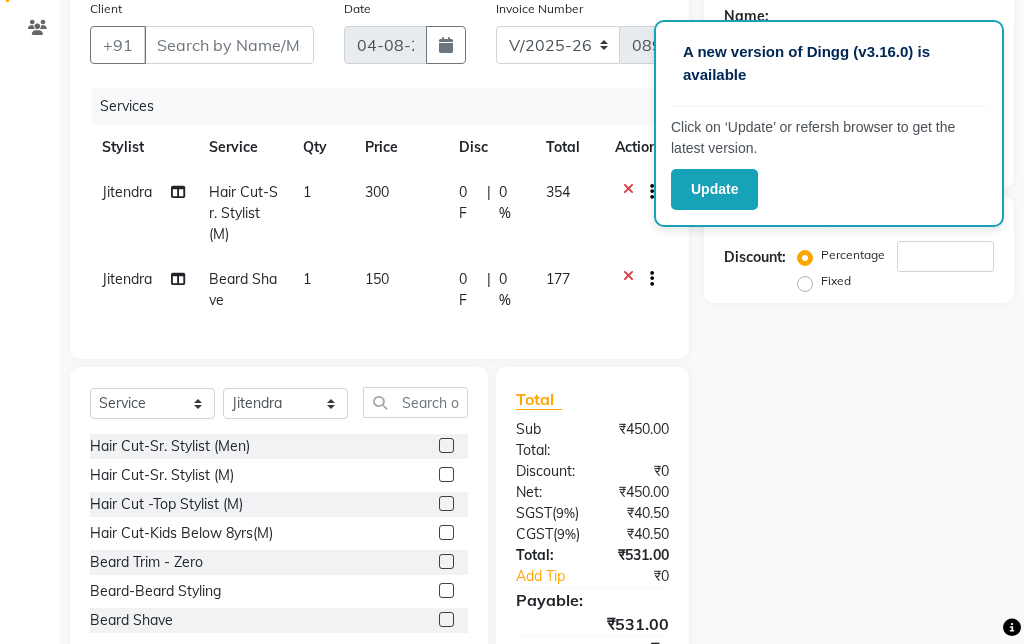 checkbox on "false" 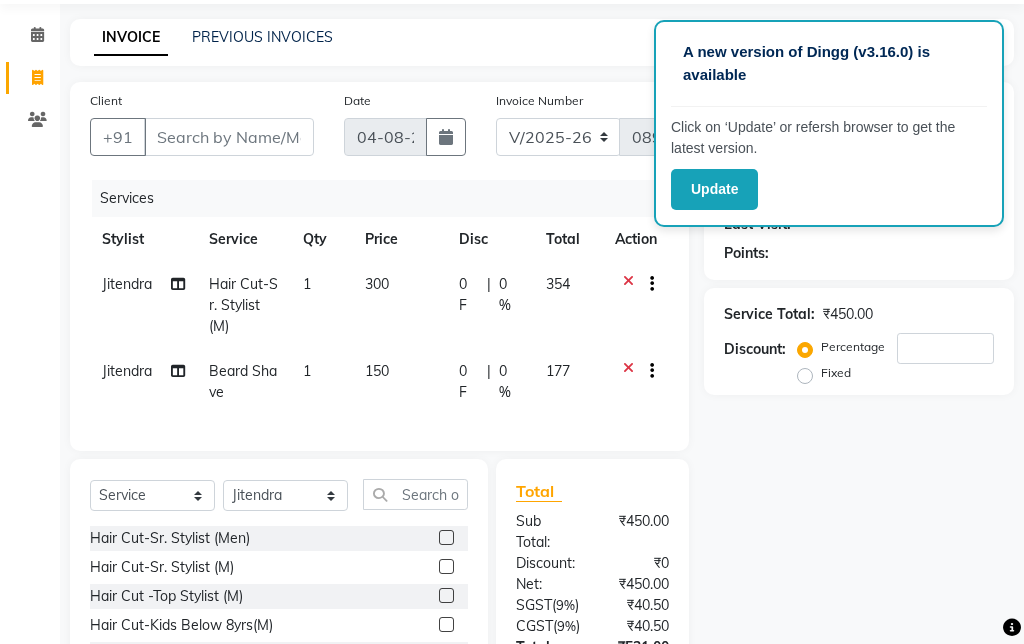 scroll, scrollTop: 0, scrollLeft: 0, axis: both 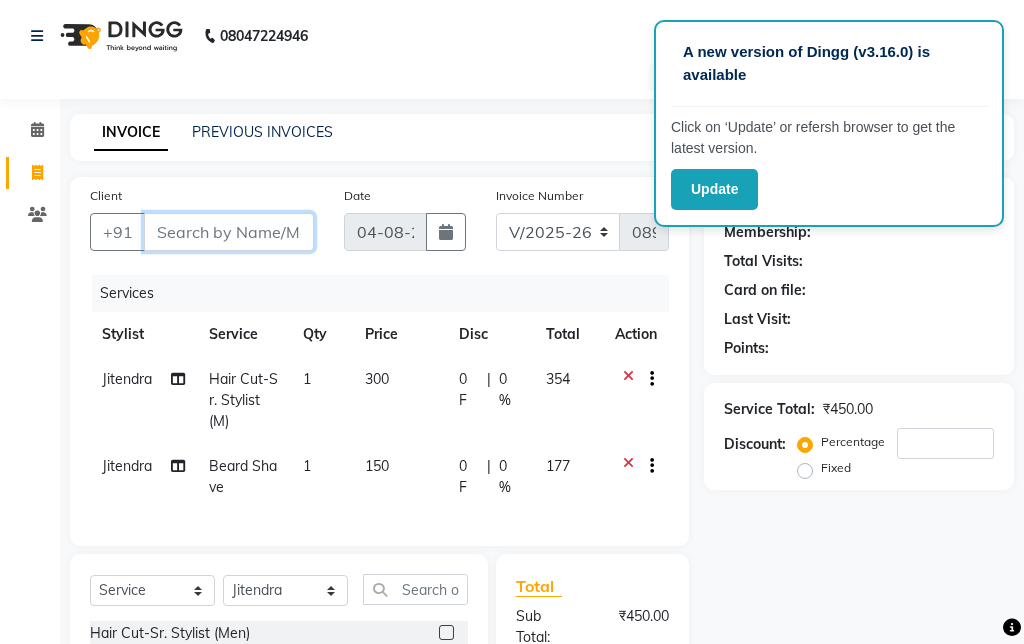 click on "Client" at bounding box center (229, 232) 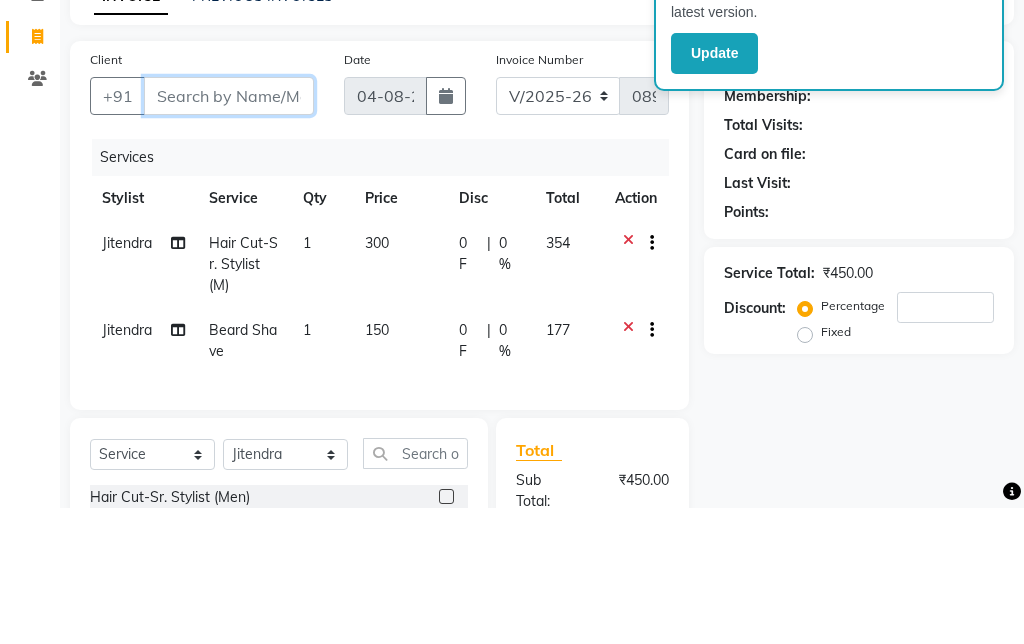 type on "9" 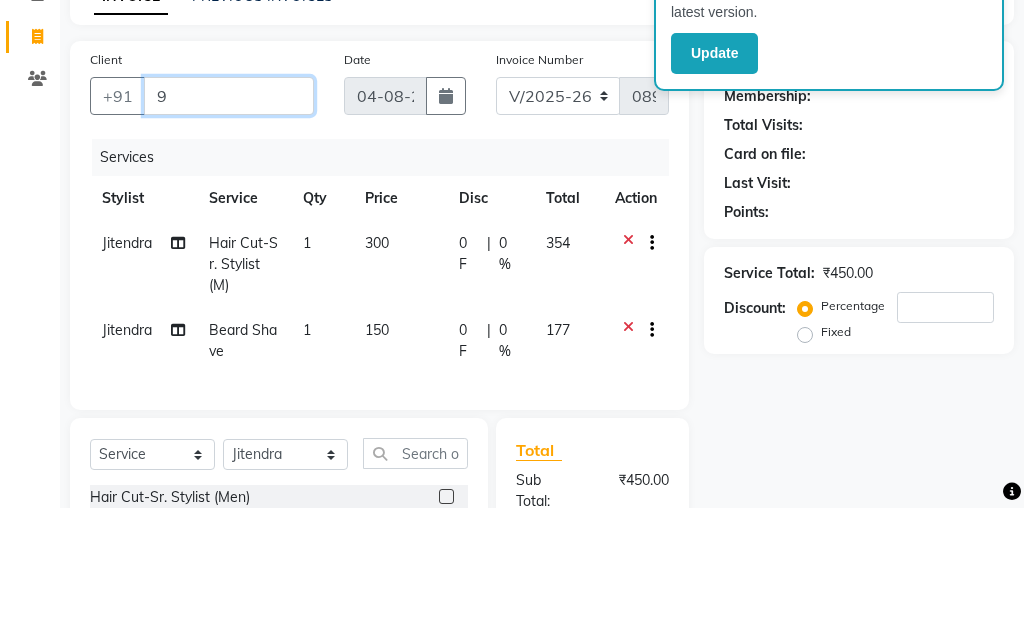 type on "0" 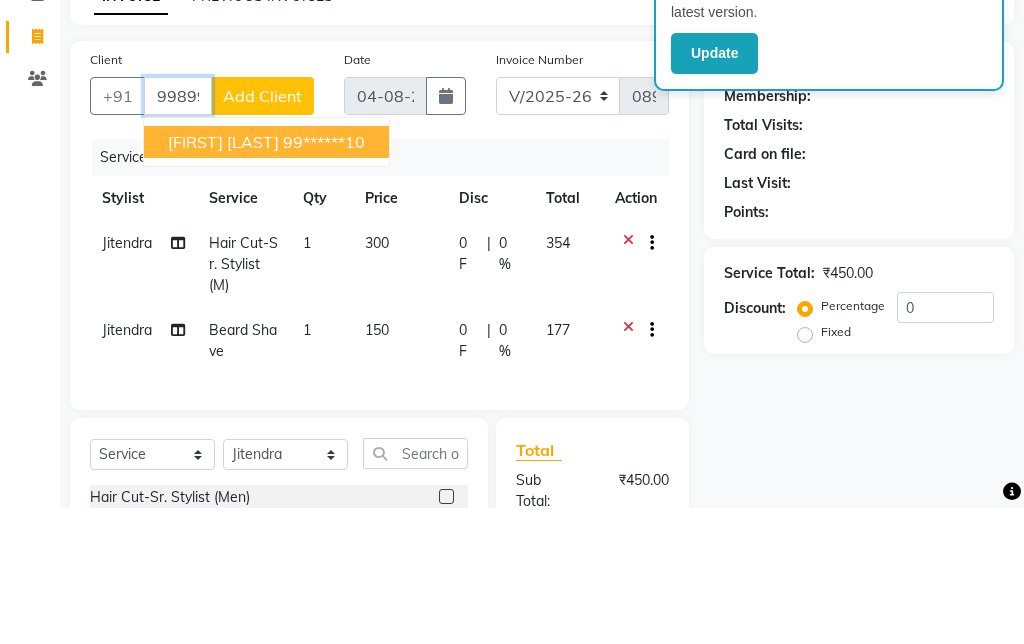 click on "99******10" at bounding box center [324, 278] 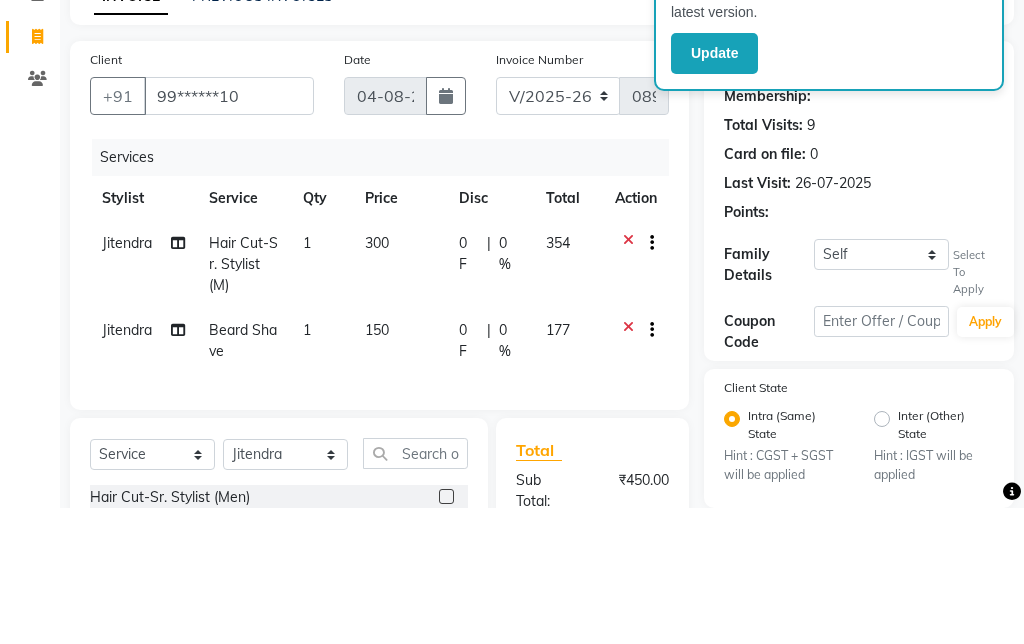 scroll, scrollTop: 136, scrollLeft: 0, axis: vertical 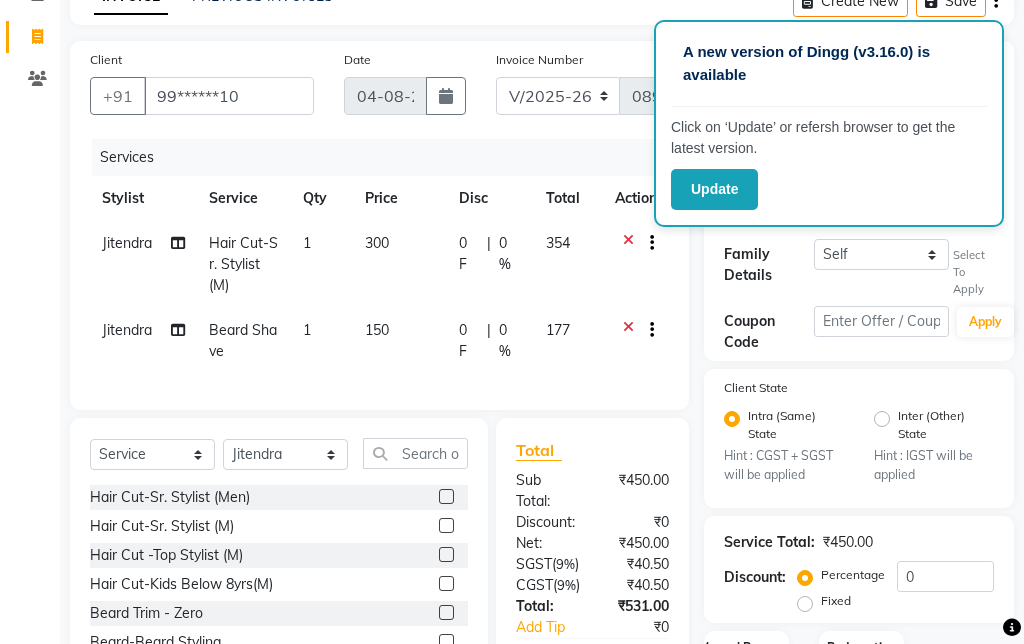 select on "2: Object" 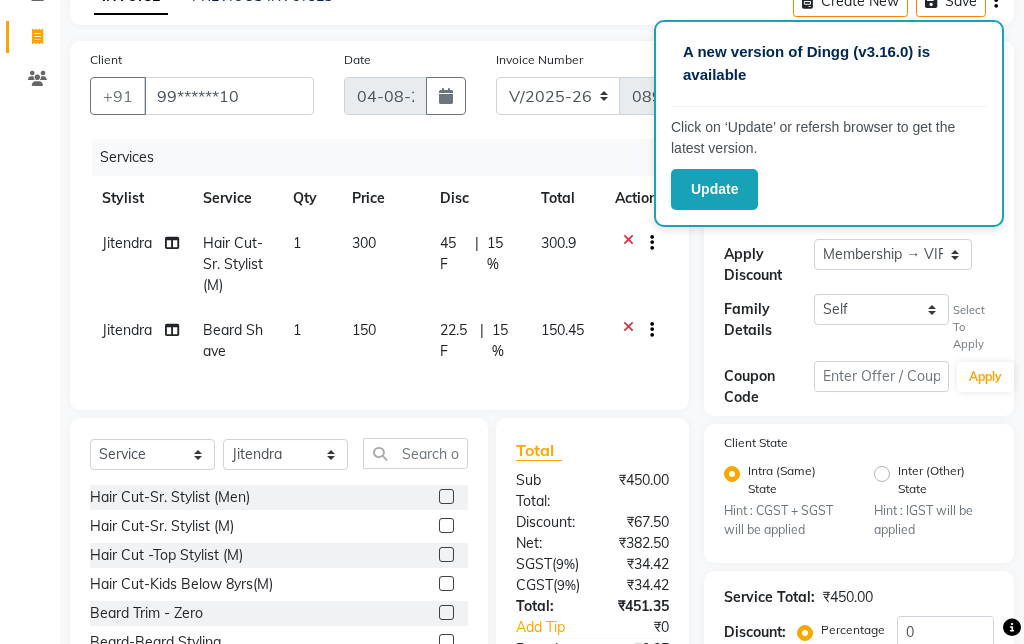 type on "15" 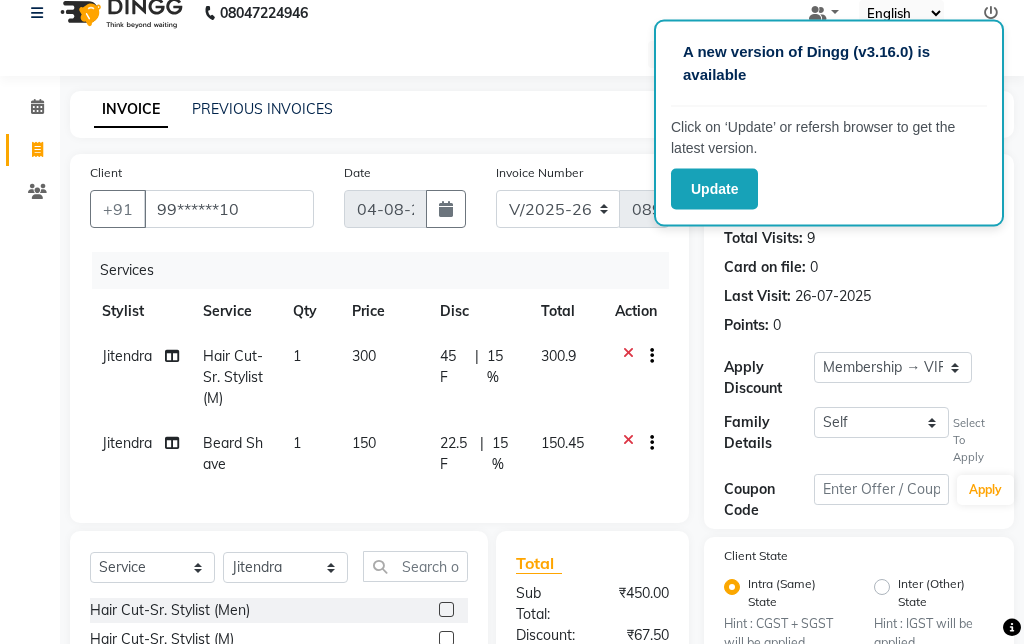 scroll, scrollTop: 0, scrollLeft: 0, axis: both 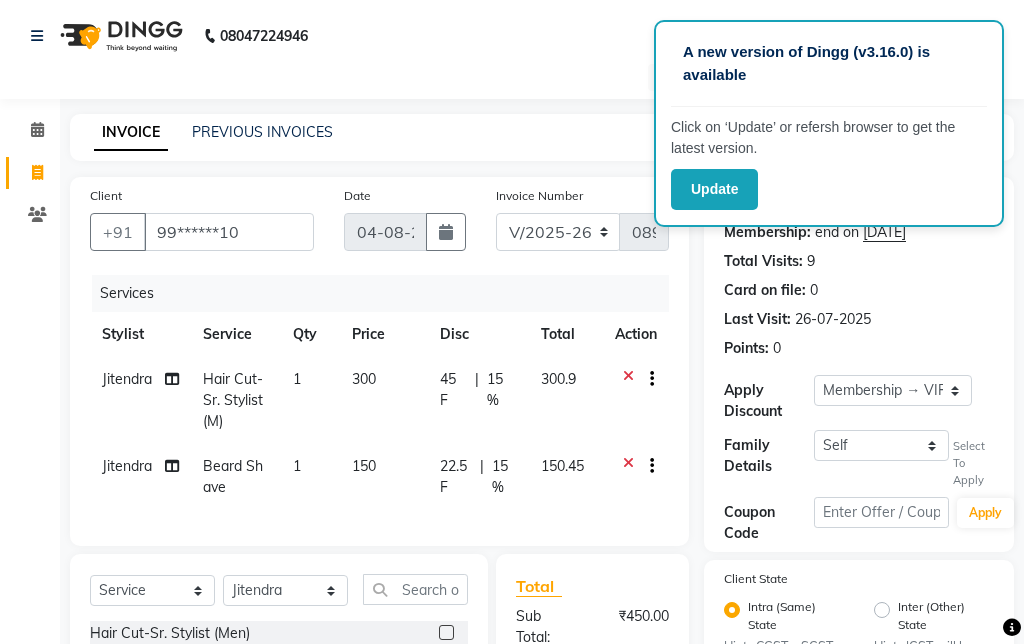 click on "Update" 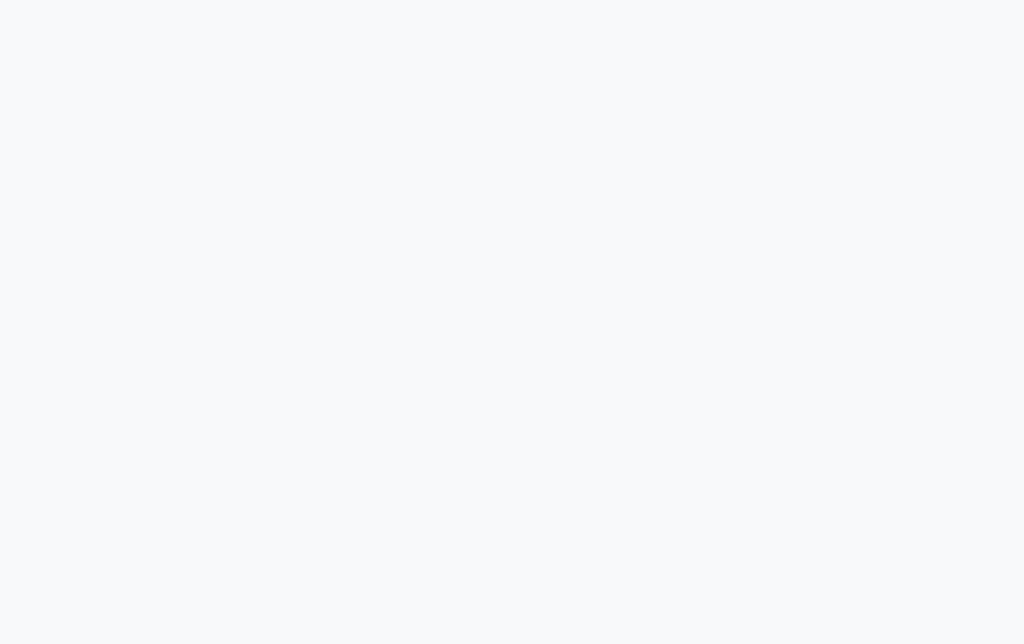 scroll, scrollTop: 0, scrollLeft: 0, axis: both 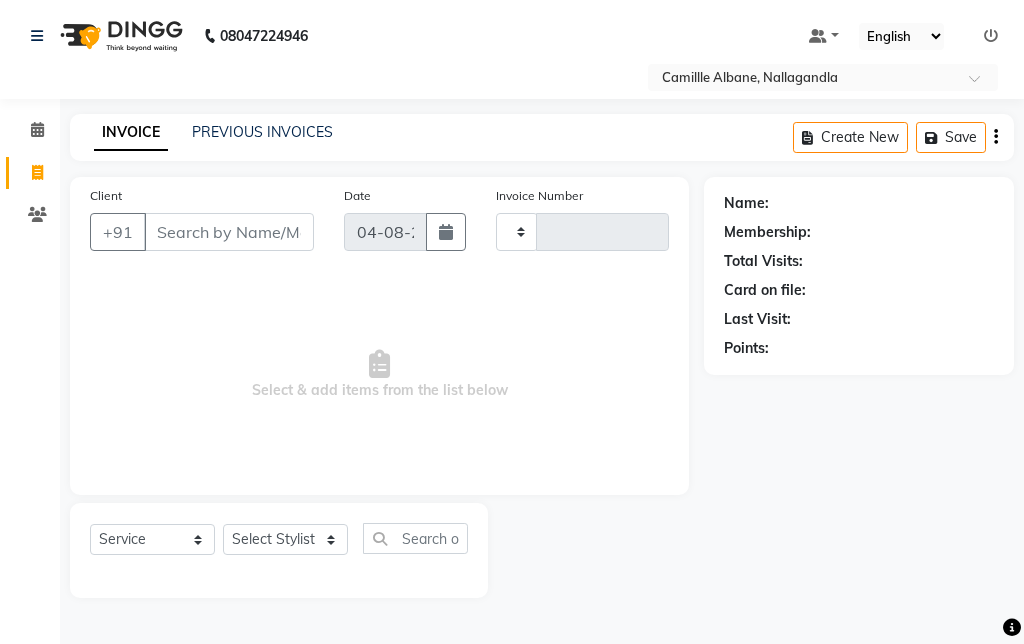 click on "Client" at bounding box center (229, 232) 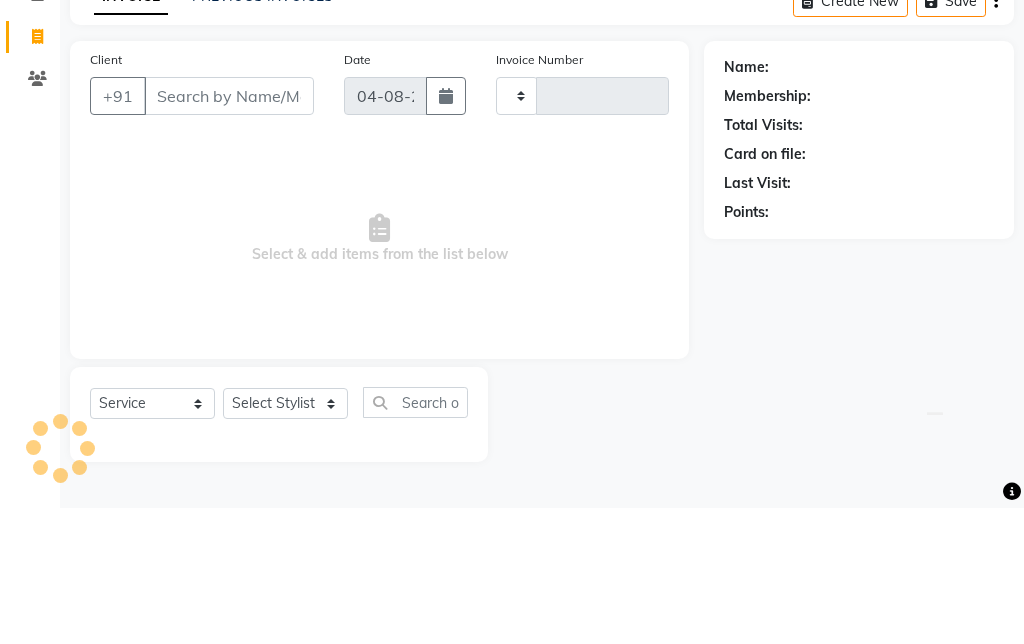 scroll, scrollTop: 0, scrollLeft: 0, axis: both 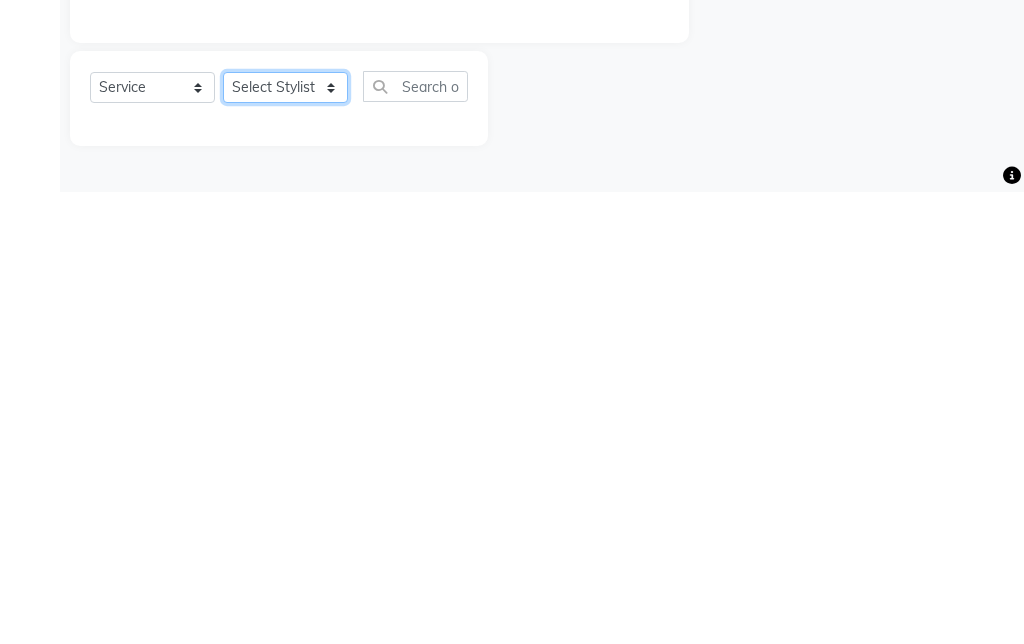 click on "Select Stylist Admin Amit Danish Dr, Rajani Jitendra K T Ramarao Lalitha Lokesh Madhu Nishi Satish Srinivas" 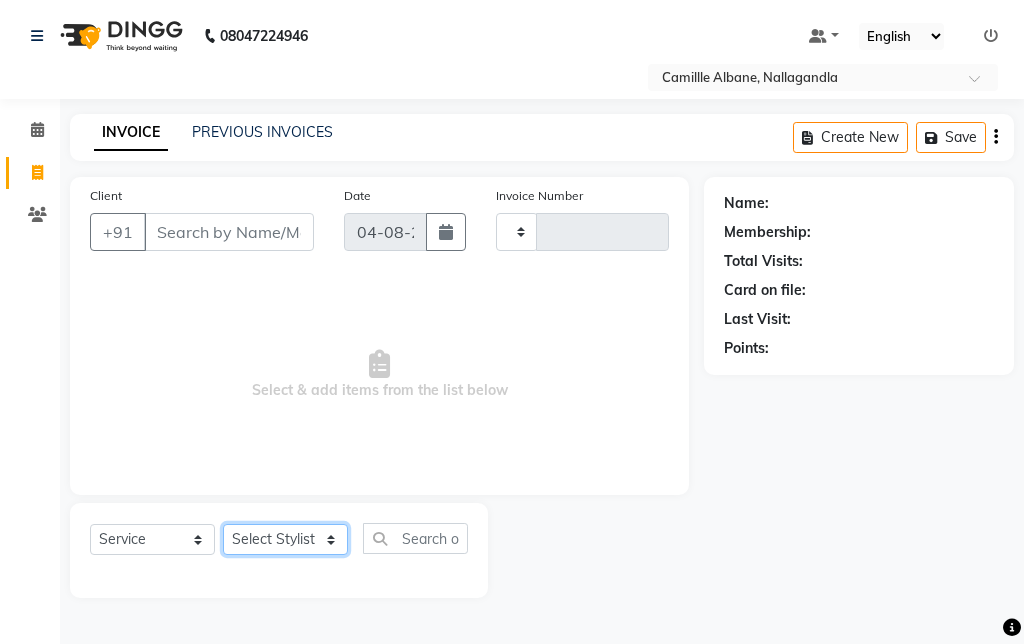 select on "57811" 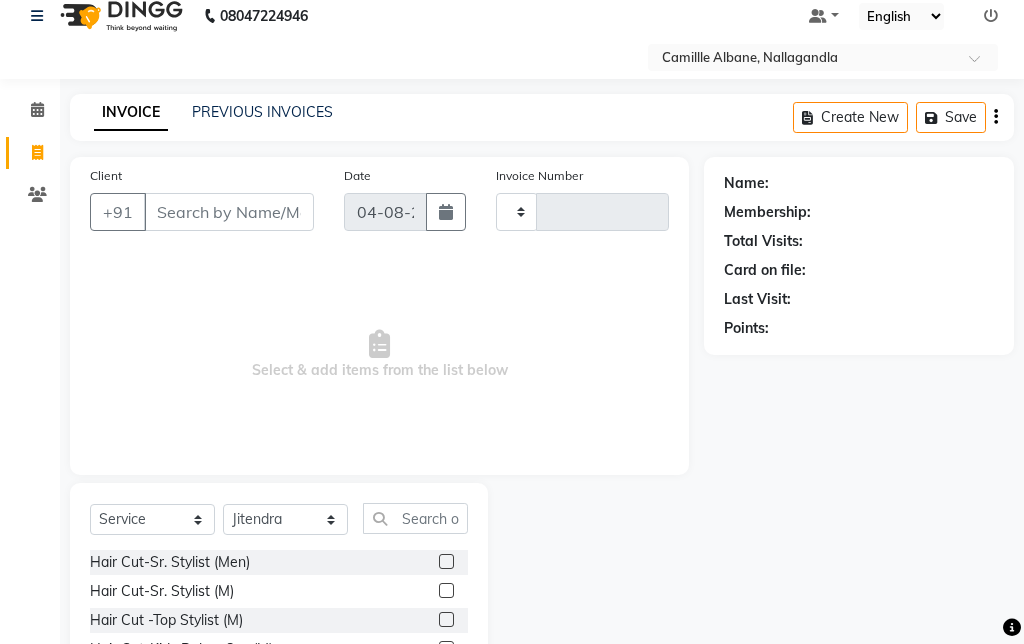 click 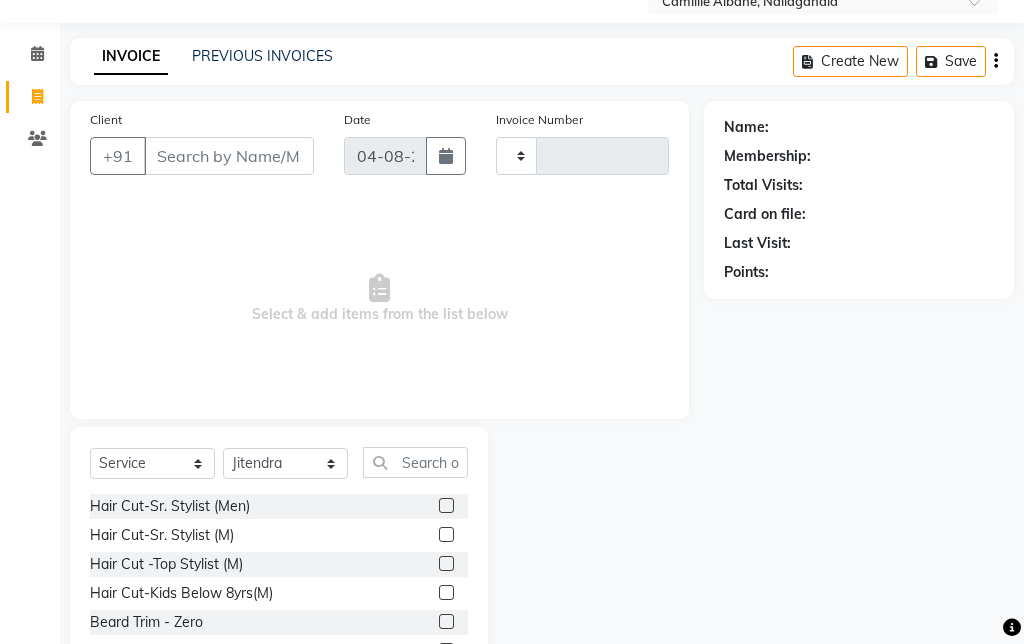 scroll, scrollTop: 76, scrollLeft: 0, axis: vertical 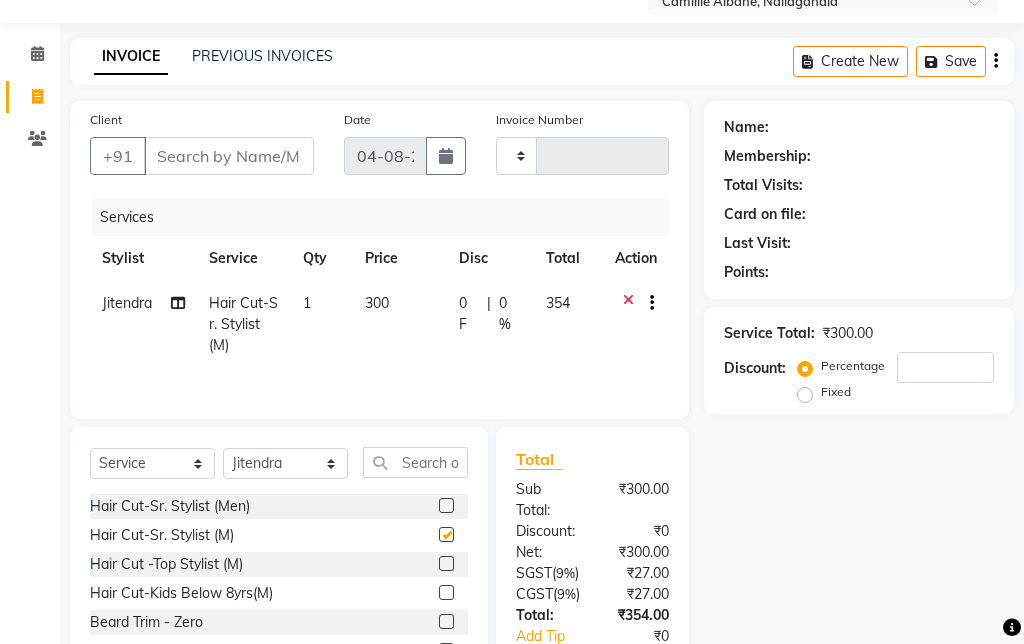 checkbox on "false" 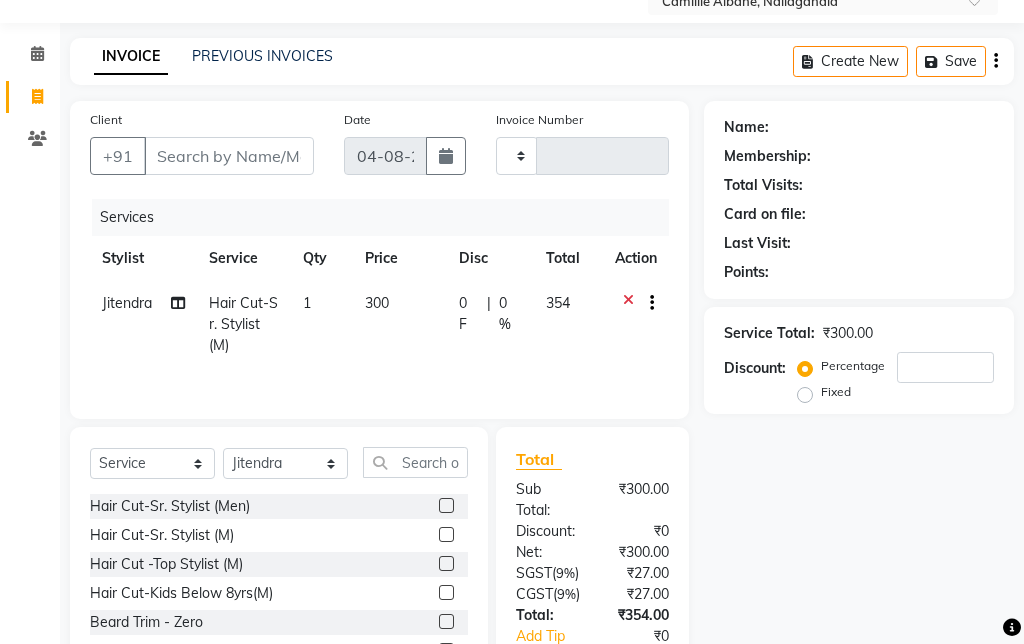 click 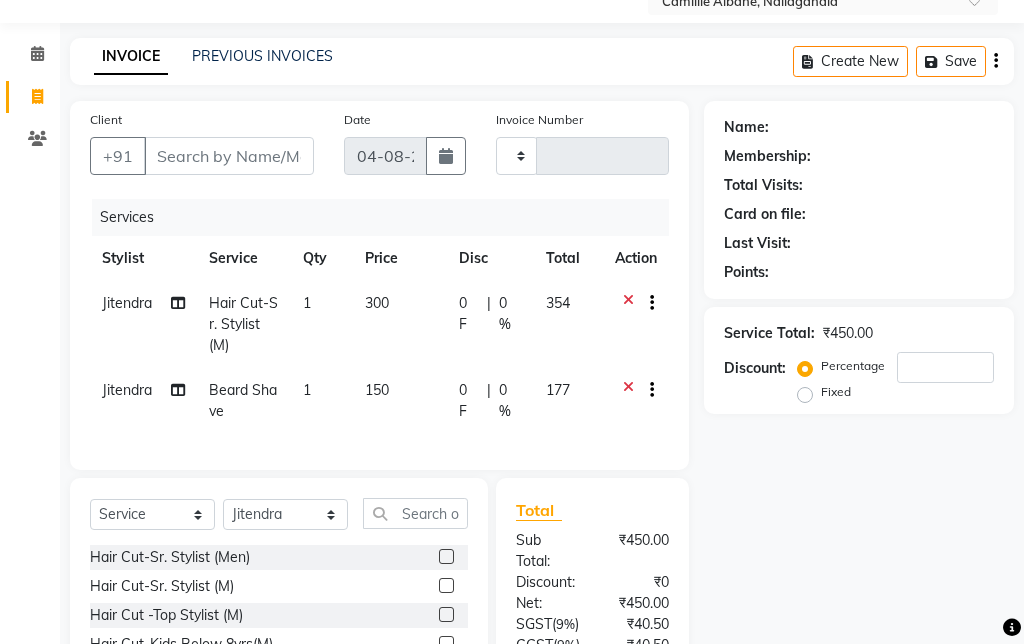checkbox on "false" 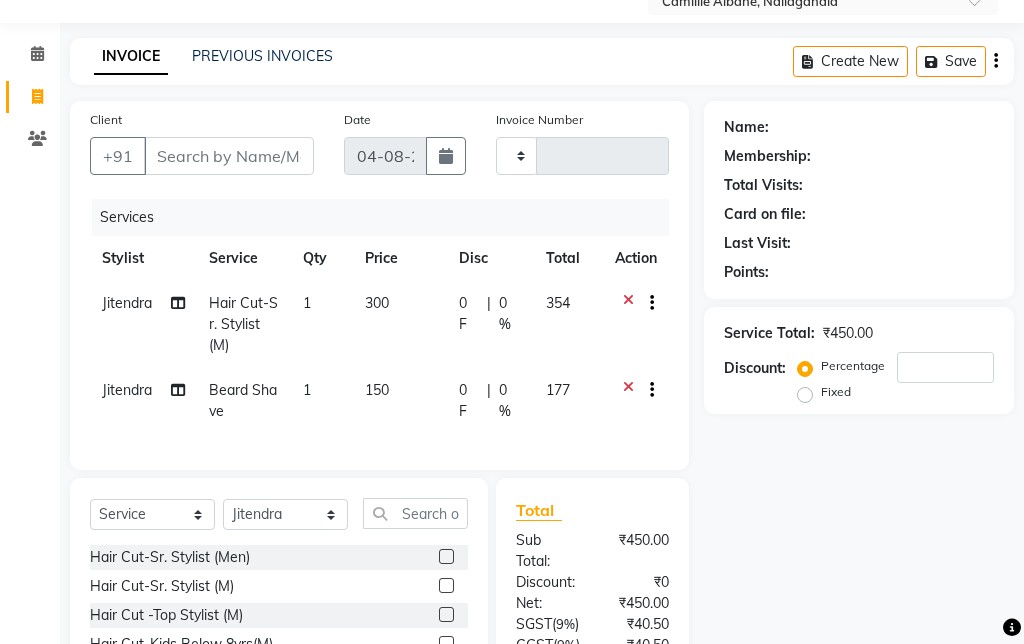click on "Client +91" 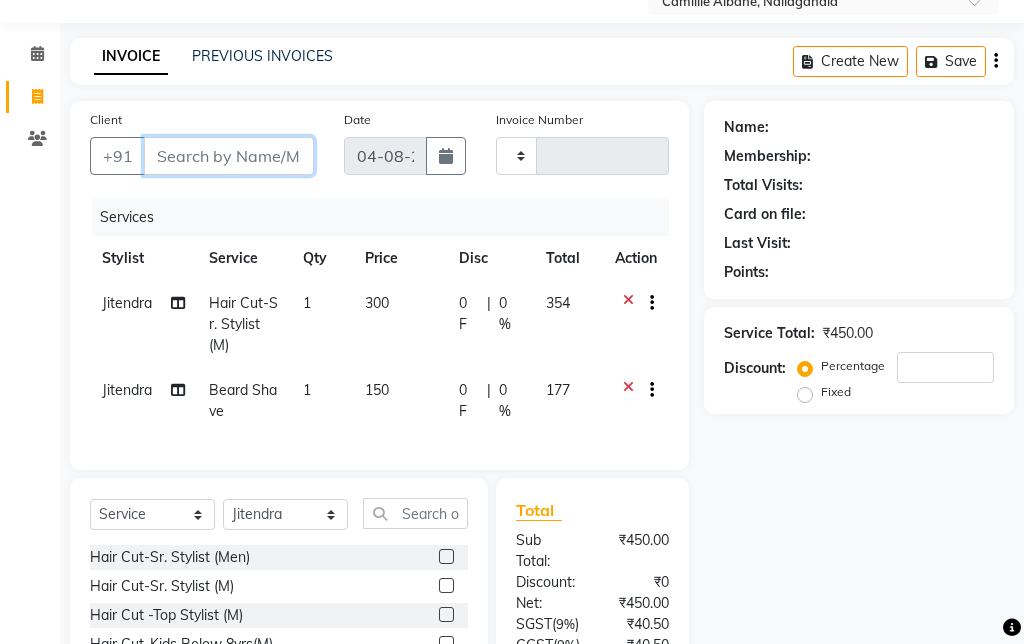 click on "Client" at bounding box center (229, 156) 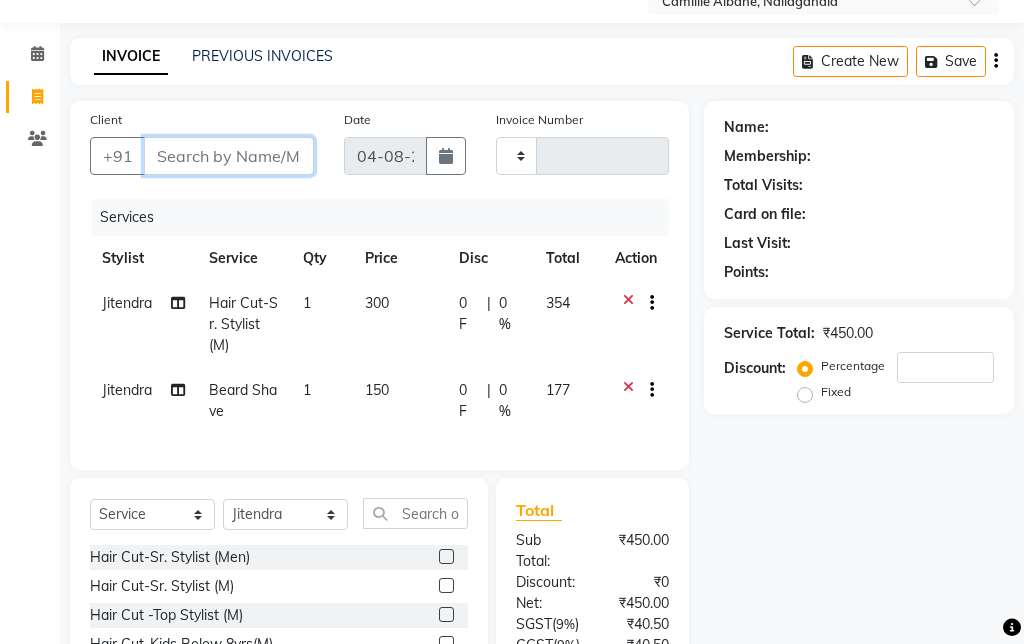 type on "9" 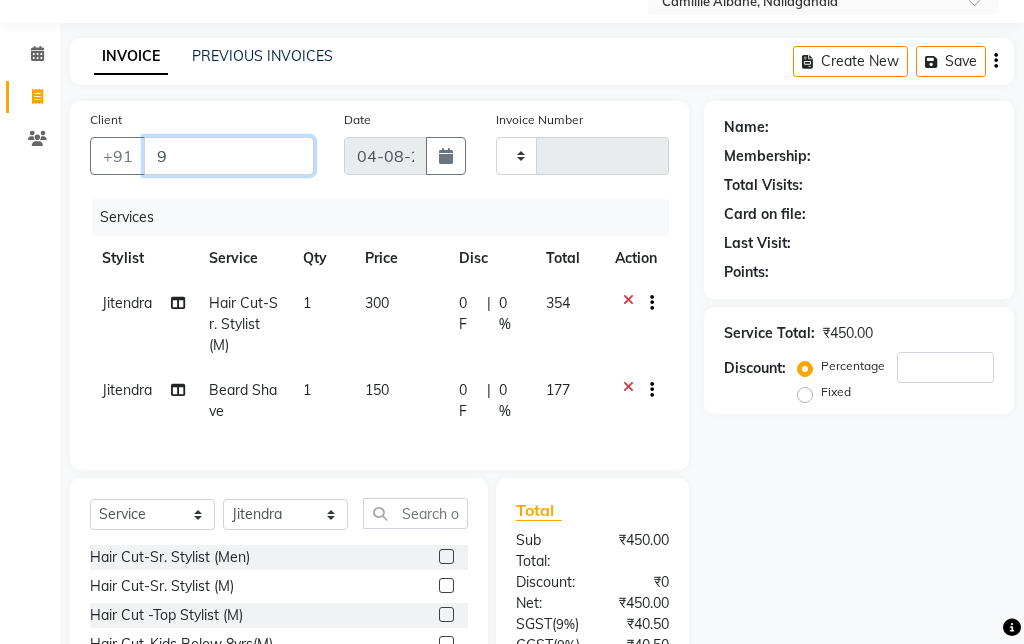 type on "0" 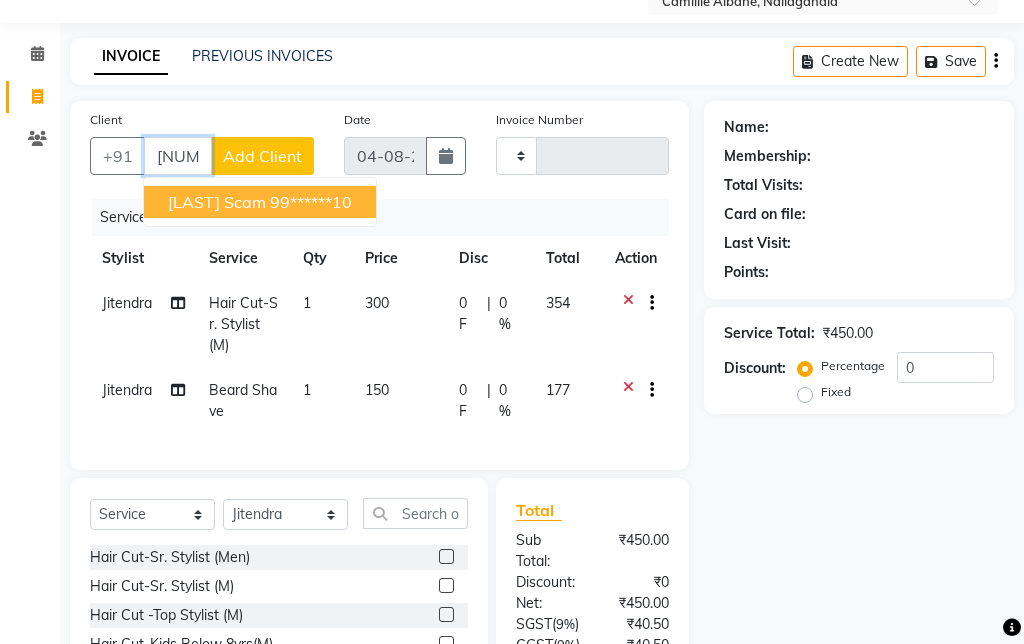 click on "99******10" at bounding box center (311, 202) 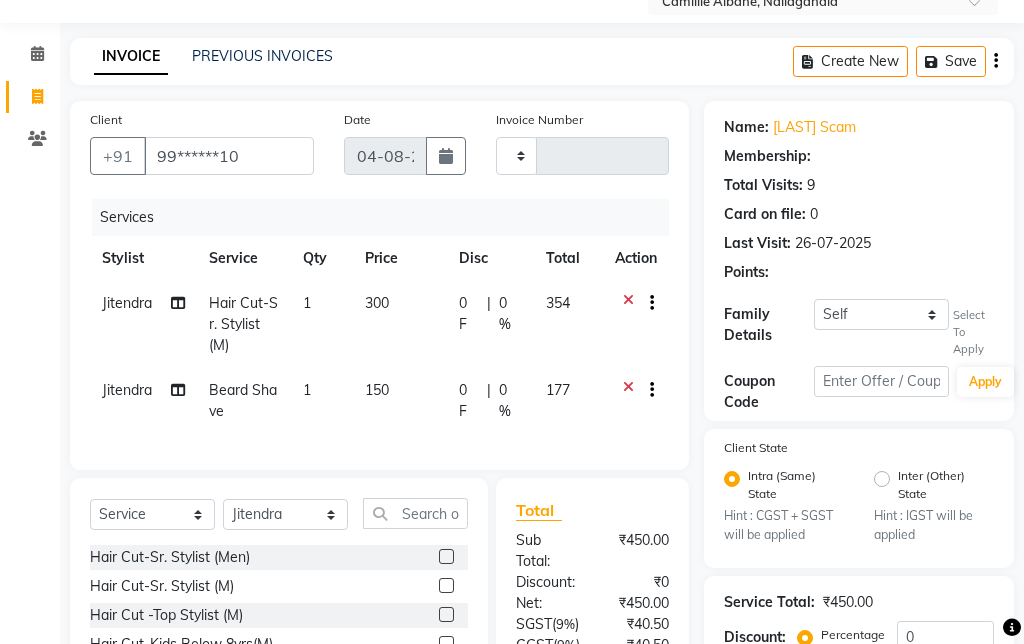 select on "2: Object" 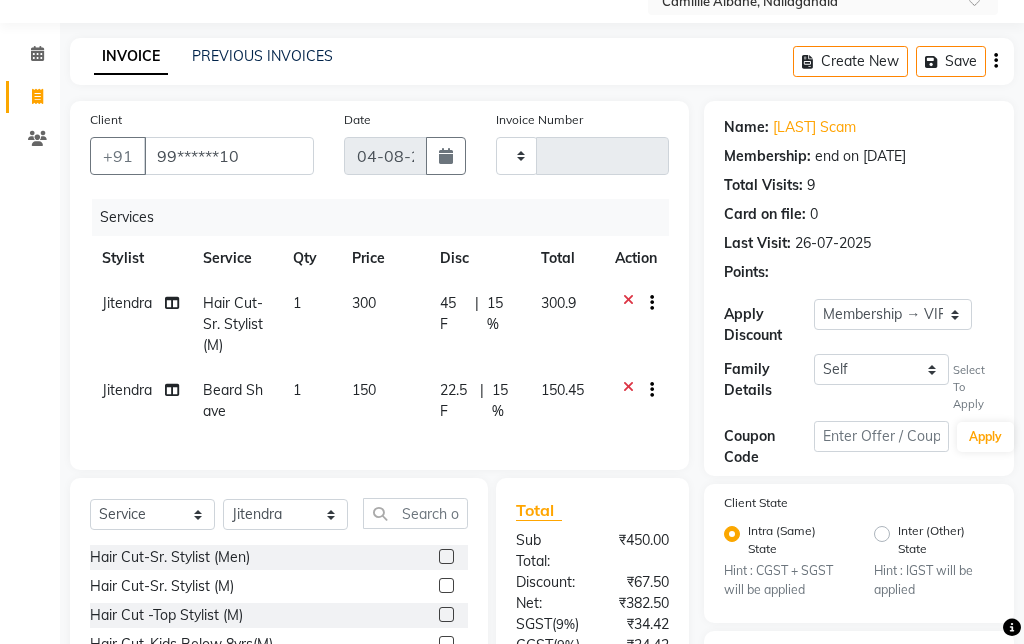 type on "15" 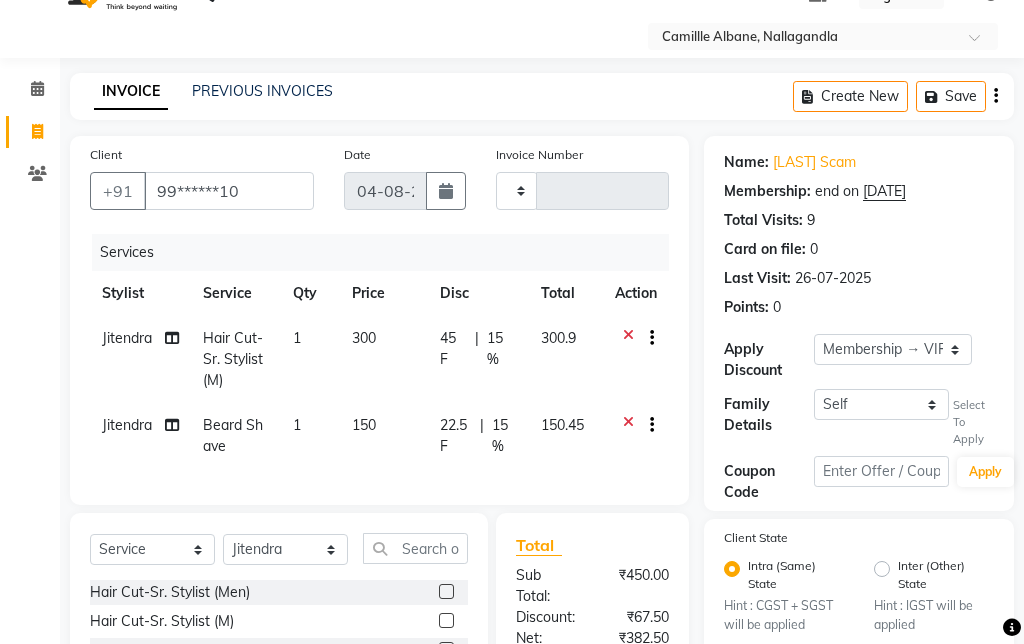 click 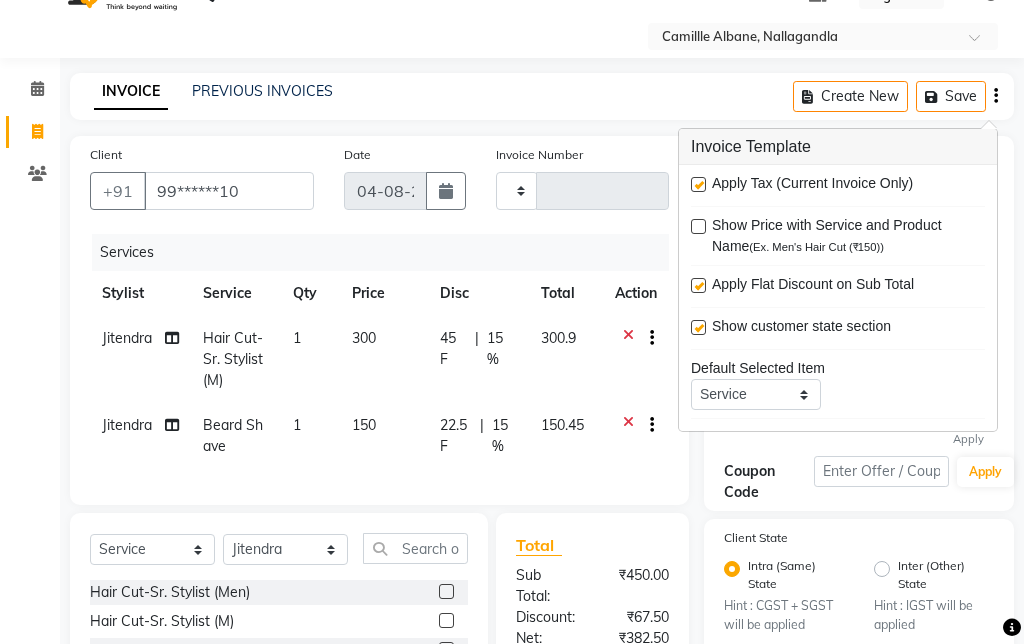 scroll, scrollTop: 41, scrollLeft: 0, axis: vertical 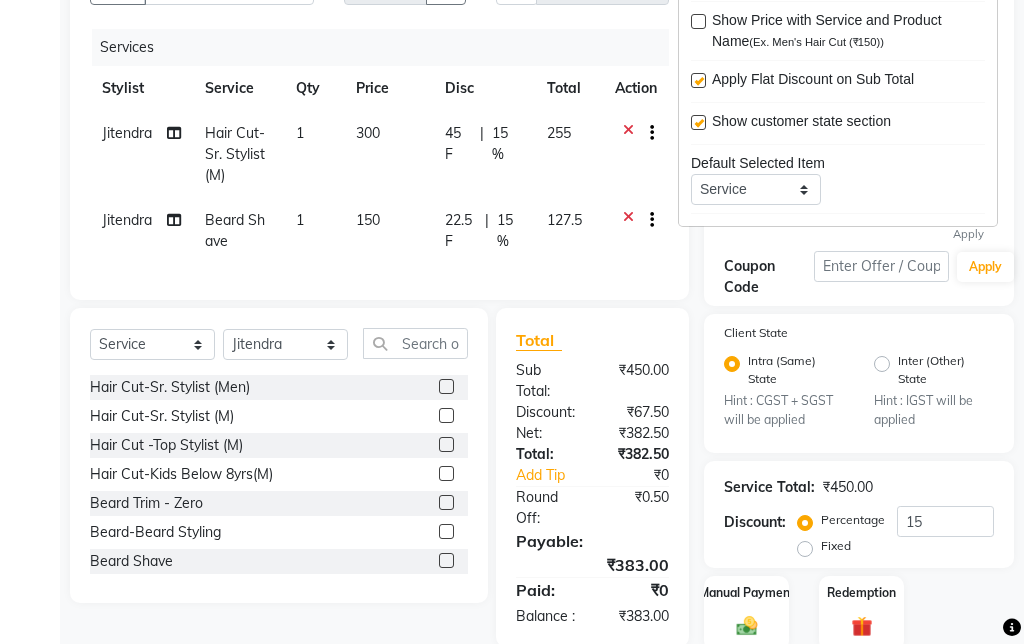 click 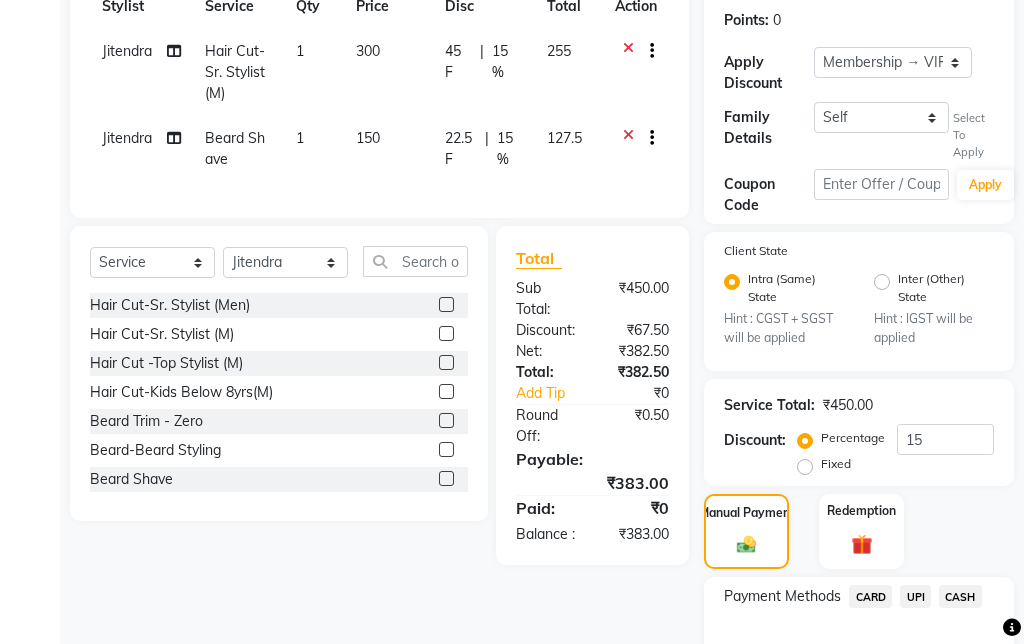 scroll, scrollTop: 346, scrollLeft: 0, axis: vertical 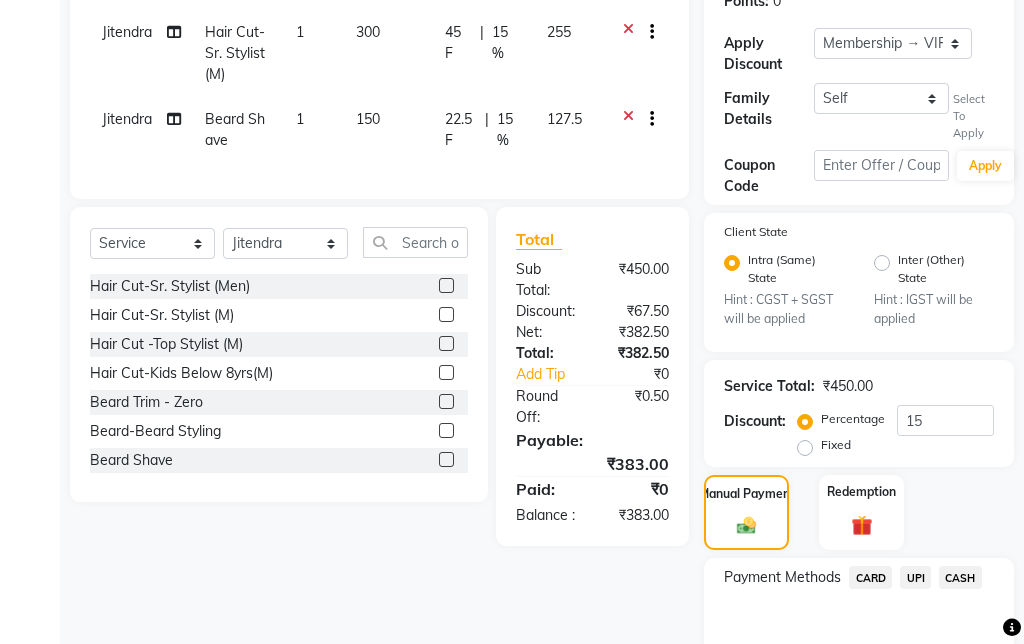 click on "CASH" 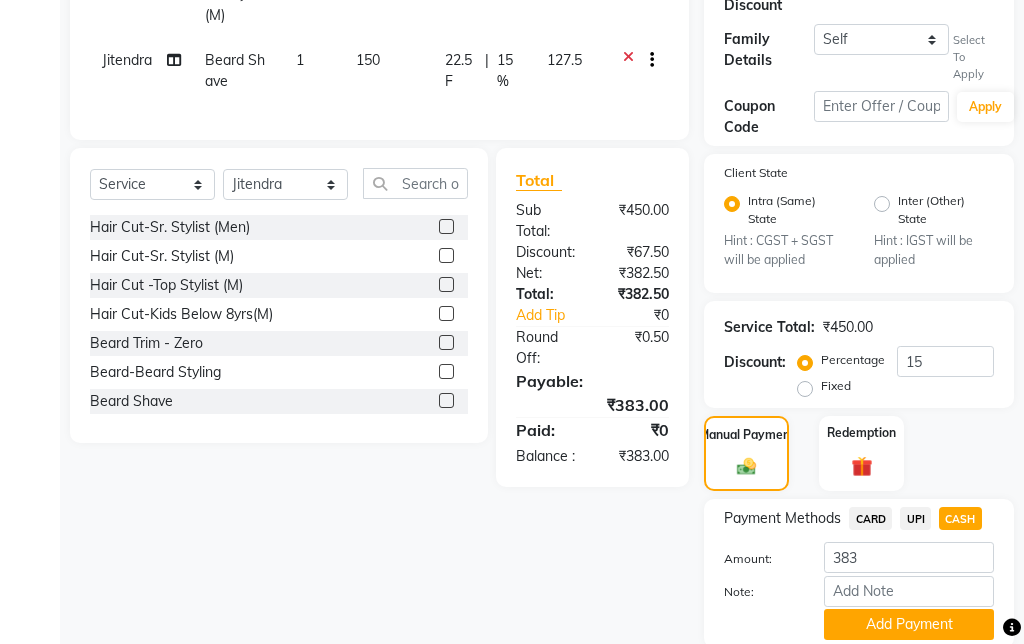 scroll, scrollTop: 488, scrollLeft: 0, axis: vertical 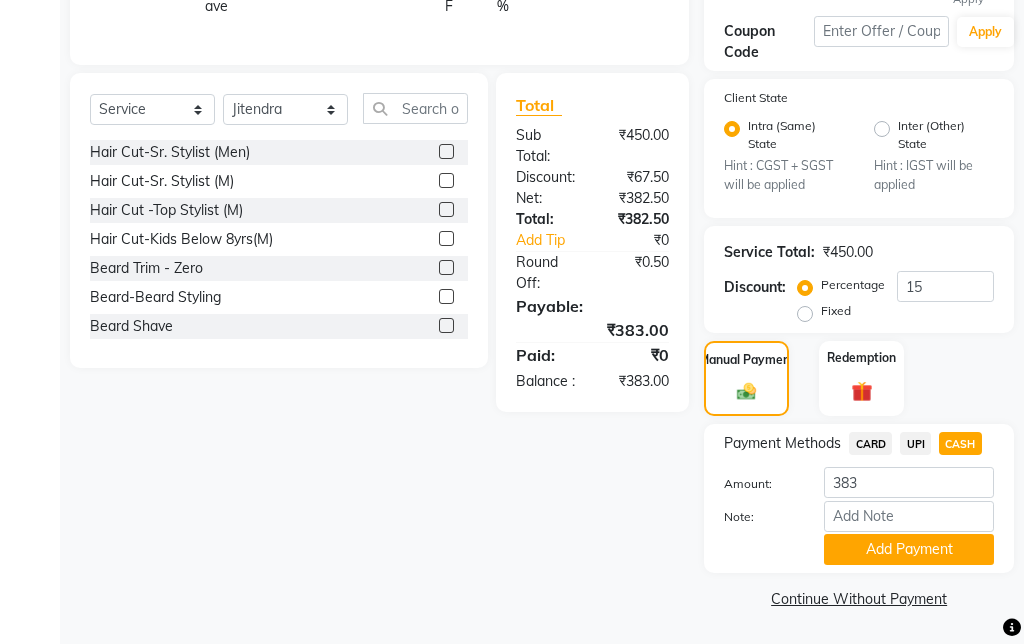 click on "Add Payment" 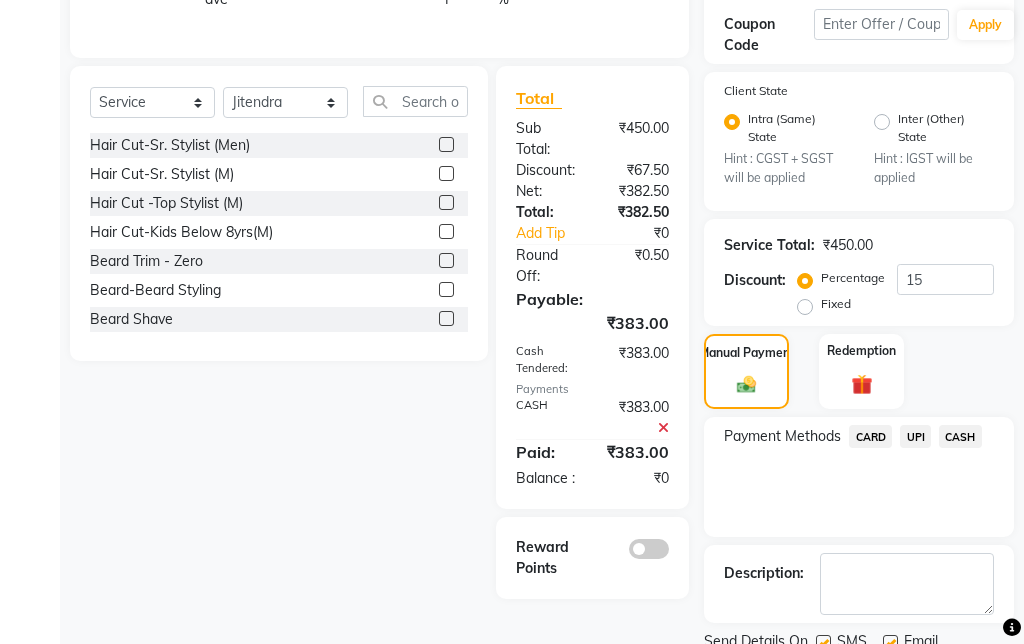 scroll, scrollTop: 491, scrollLeft: 0, axis: vertical 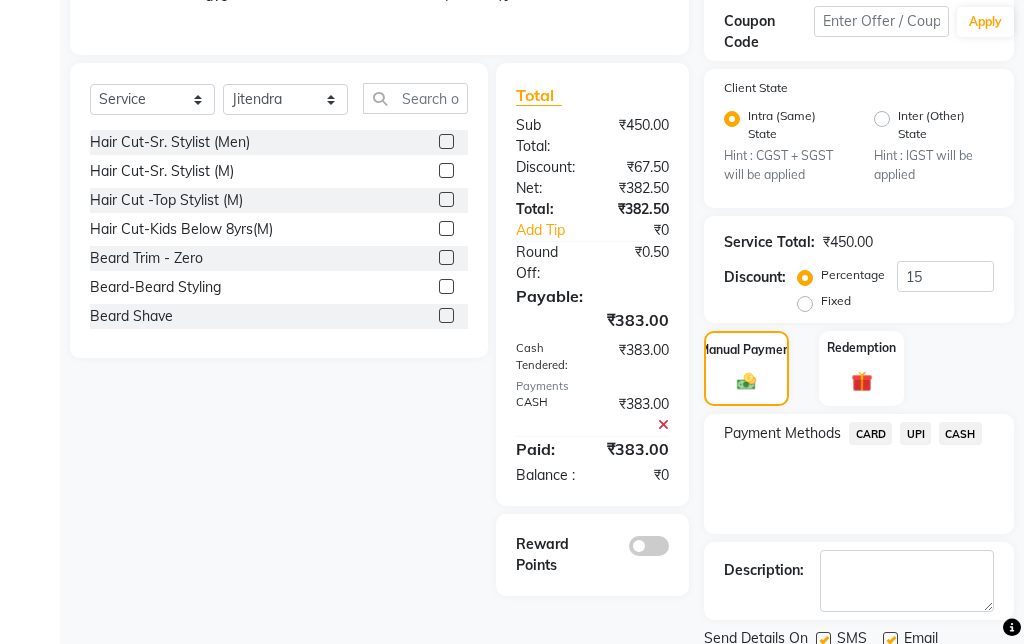 click on "Checkout" 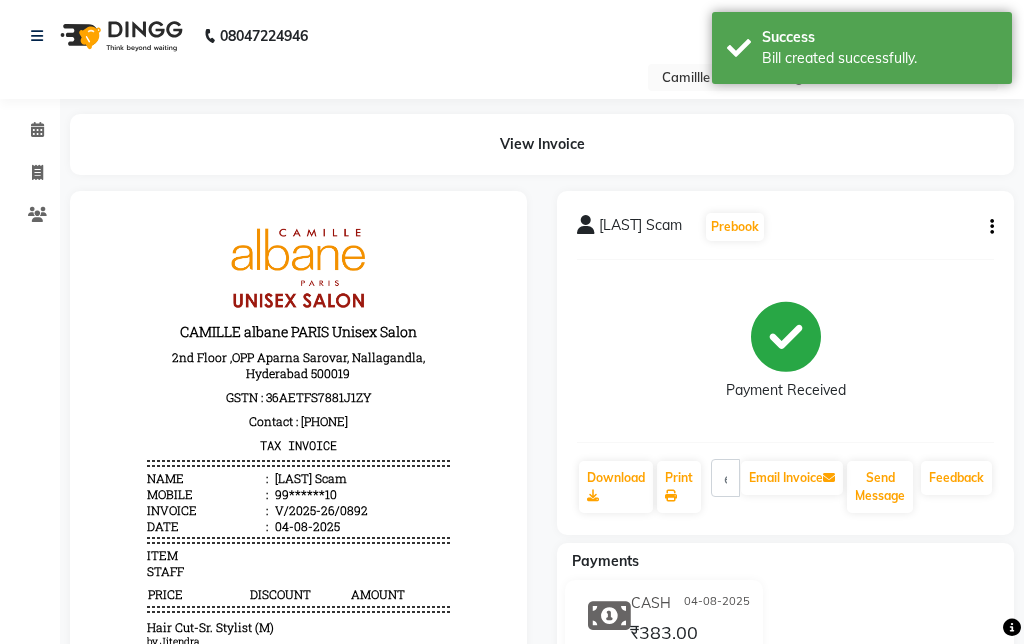 scroll, scrollTop: 0, scrollLeft: 0, axis: both 